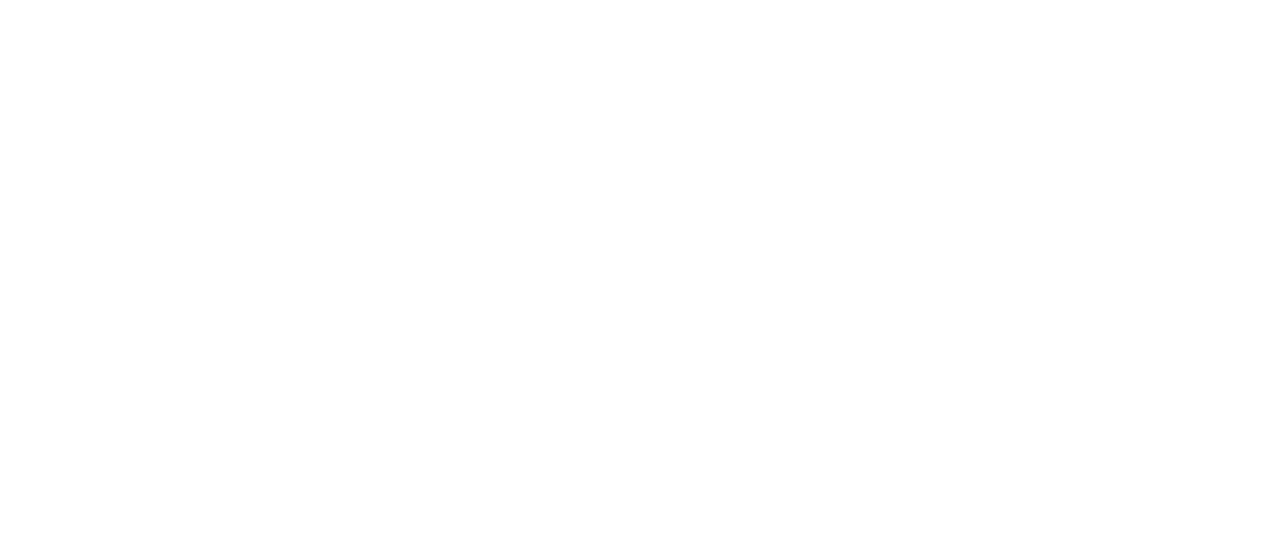 scroll, scrollTop: 0, scrollLeft: 0, axis: both 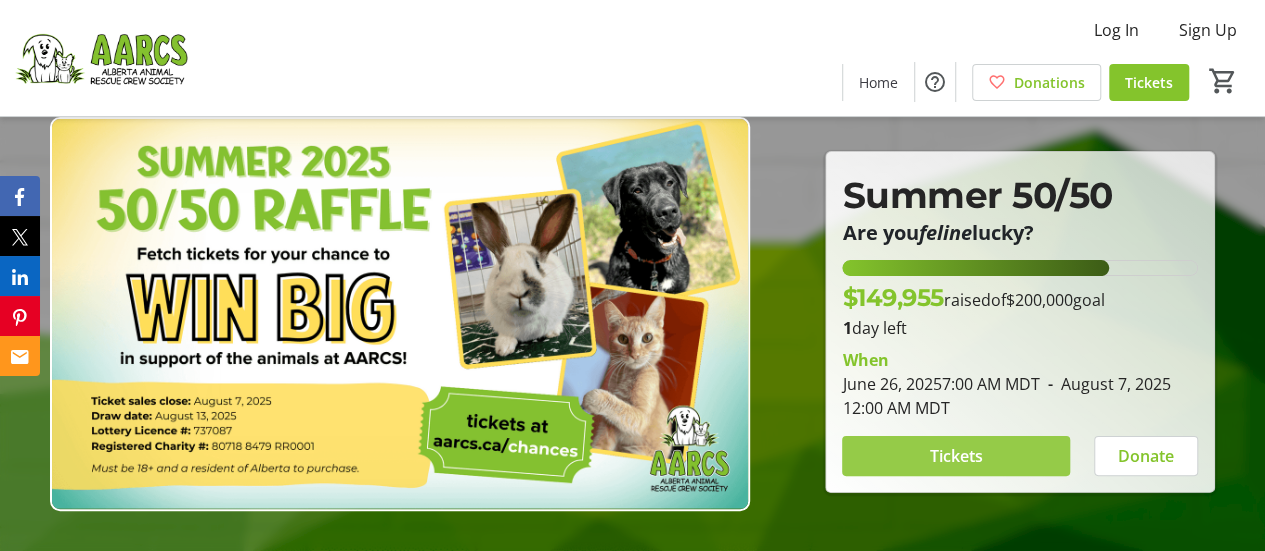 click on "Tickets" at bounding box center (956, 456) 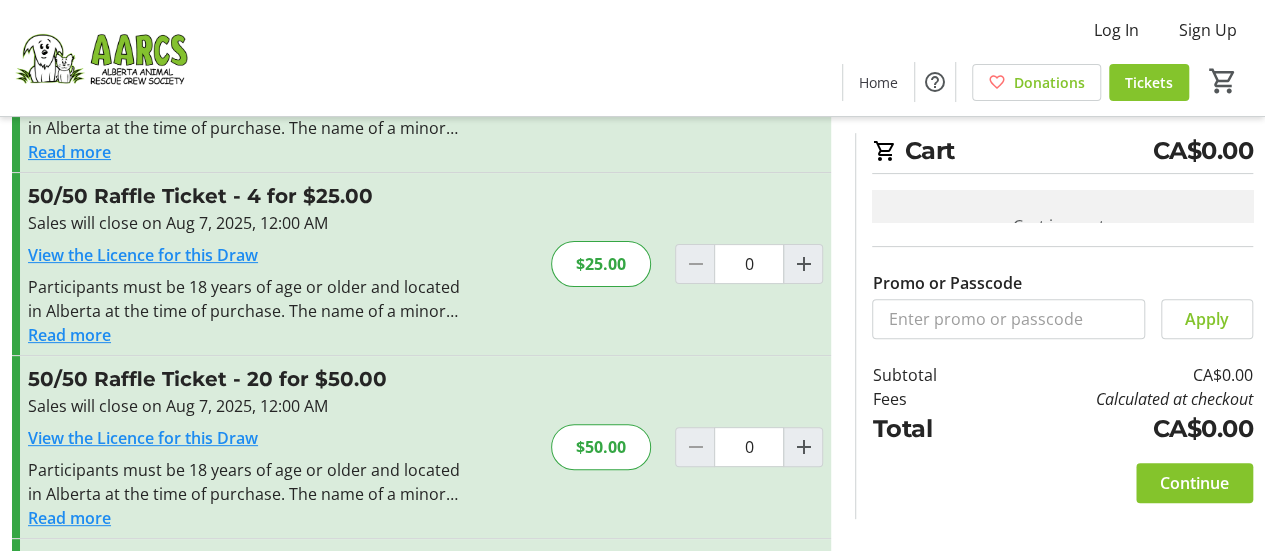 scroll, scrollTop: 231, scrollLeft: 0, axis: vertical 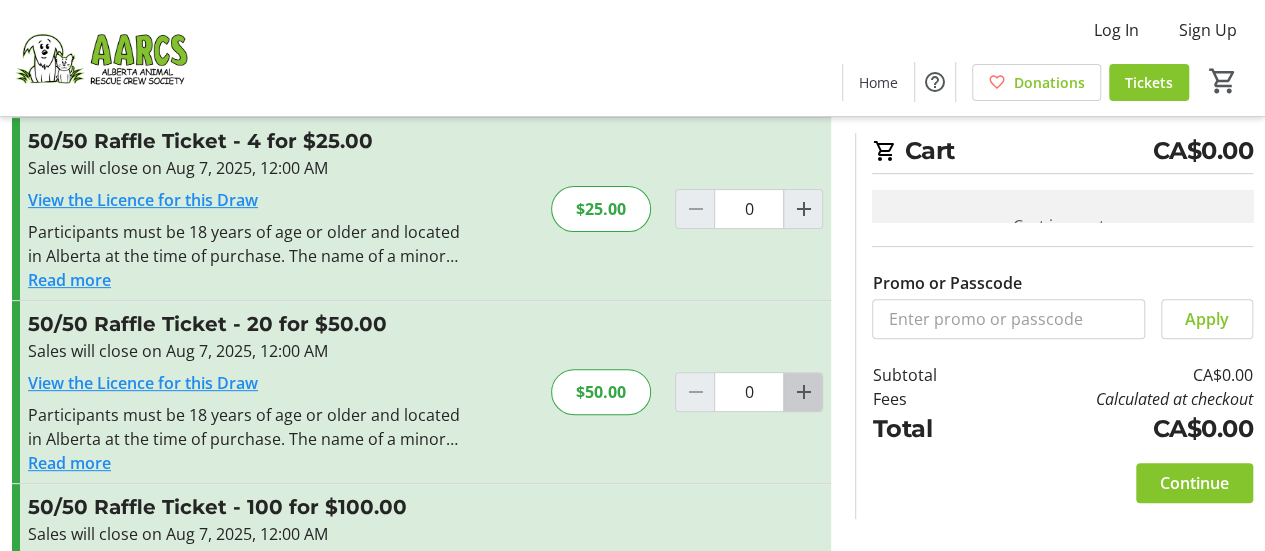 click 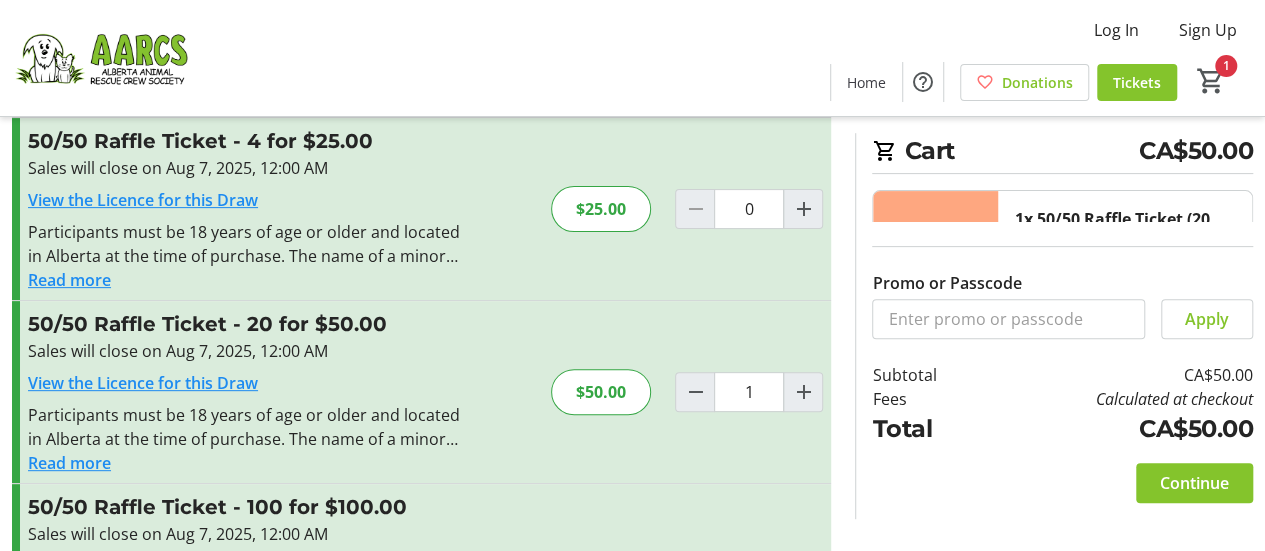 scroll, scrollTop: 368, scrollLeft: 0, axis: vertical 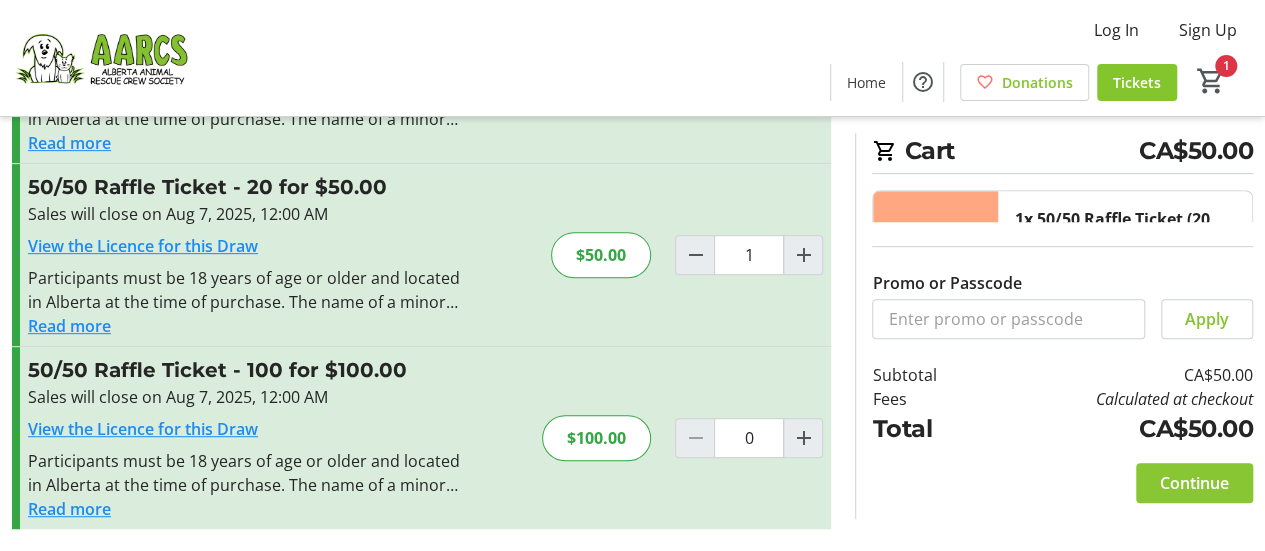 click on "Continue" 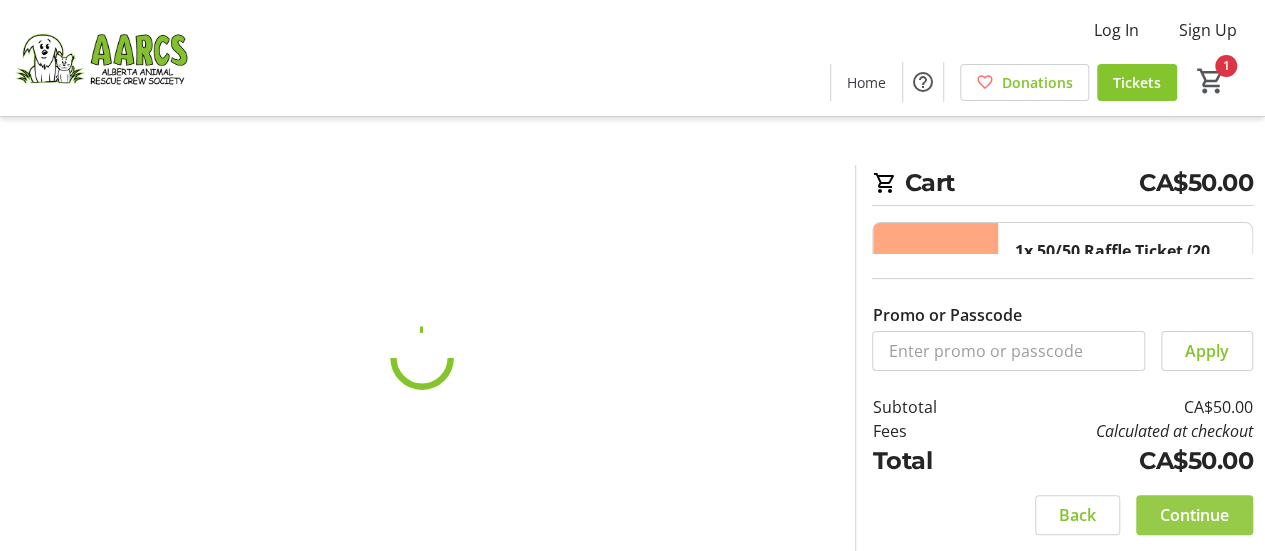 scroll, scrollTop: 0, scrollLeft: 0, axis: both 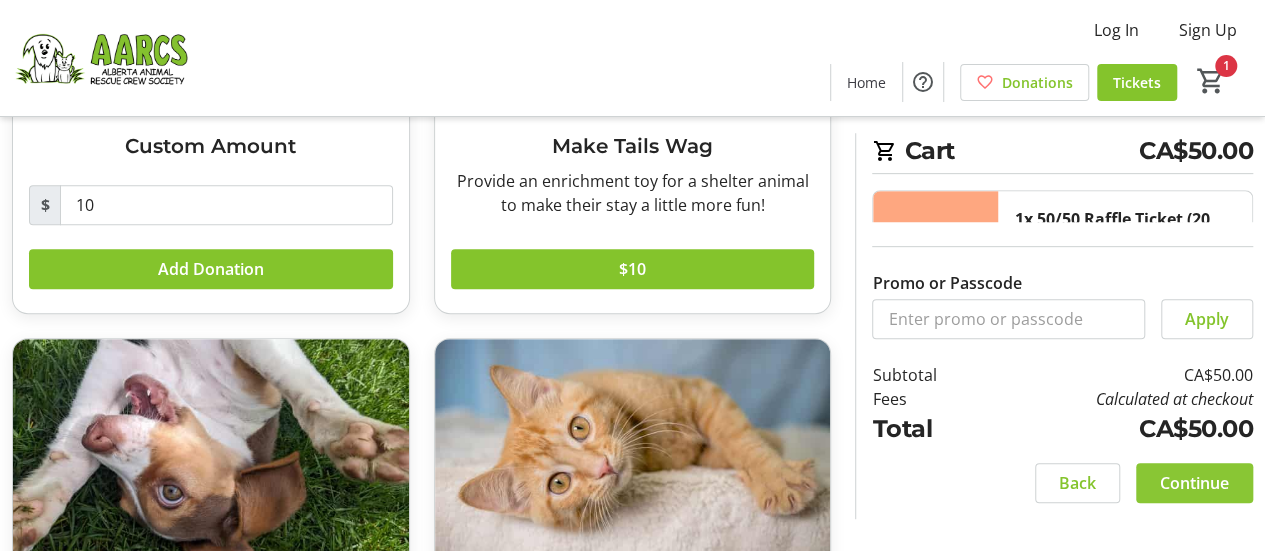 click on "Continue" 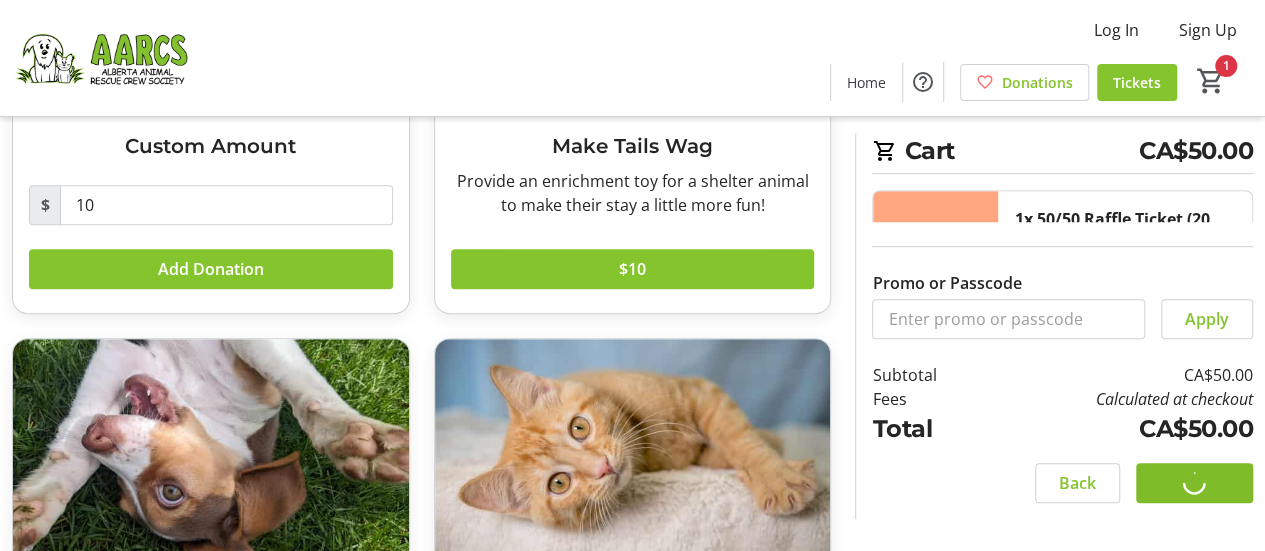 scroll, scrollTop: 0, scrollLeft: 0, axis: both 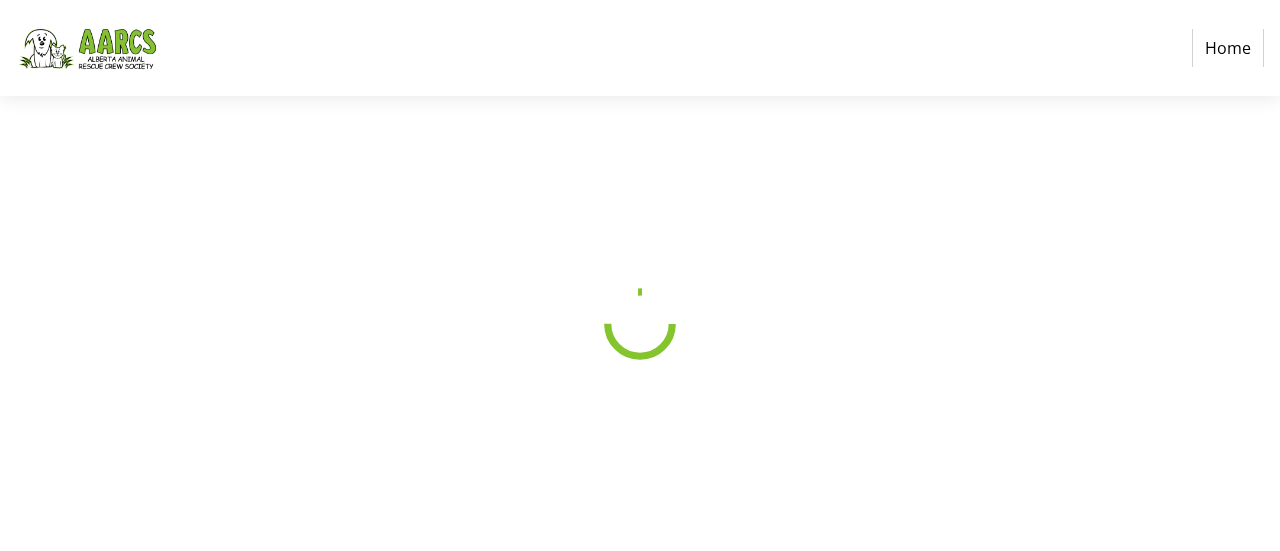 select on "CA" 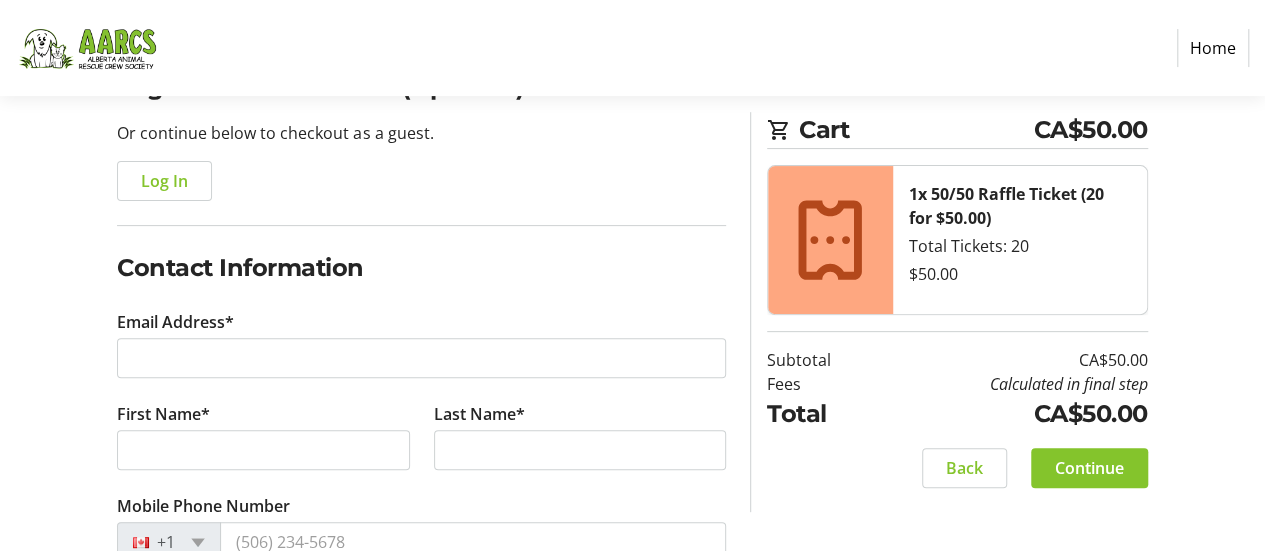 scroll, scrollTop: 196, scrollLeft: 0, axis: vertical 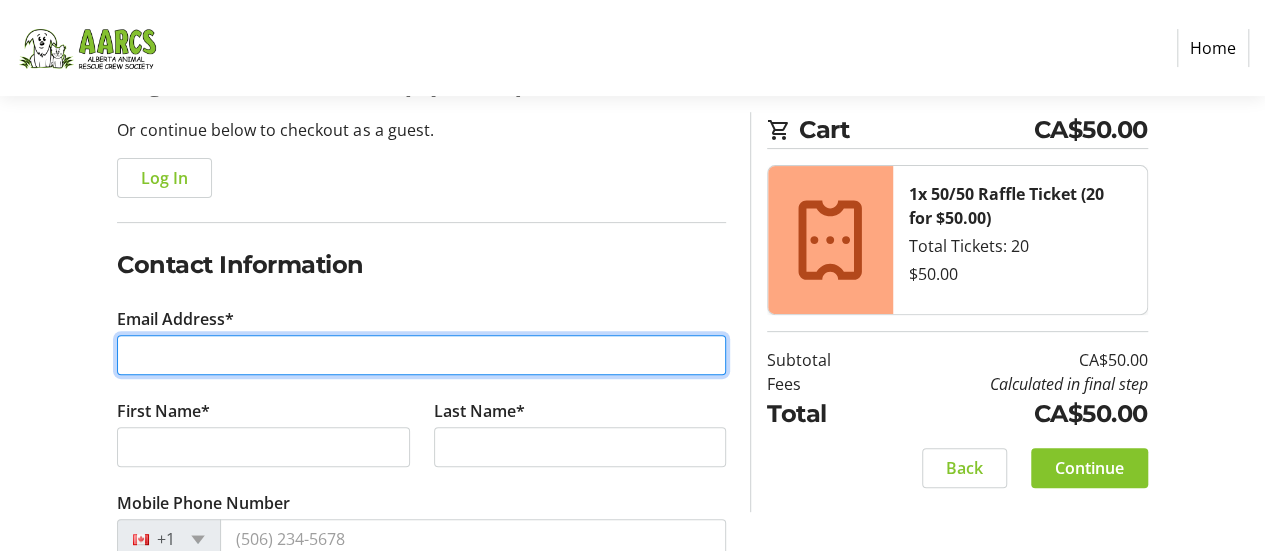 click on "Email Address*" at bounding box center [421, 355] 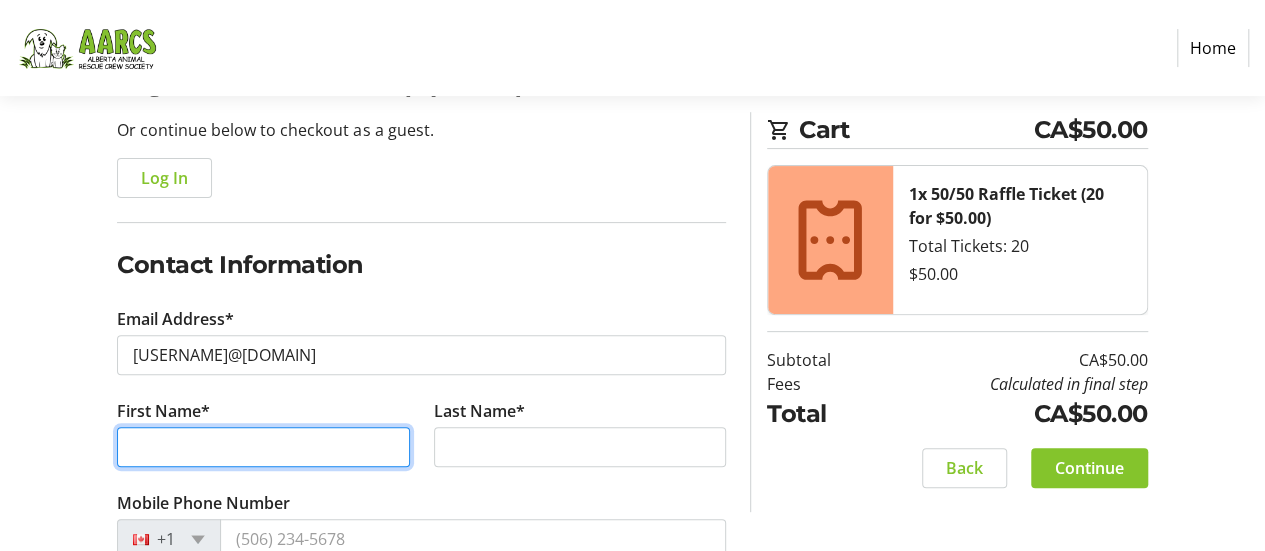 click on "First Name*" at bounding box center [263, 447] 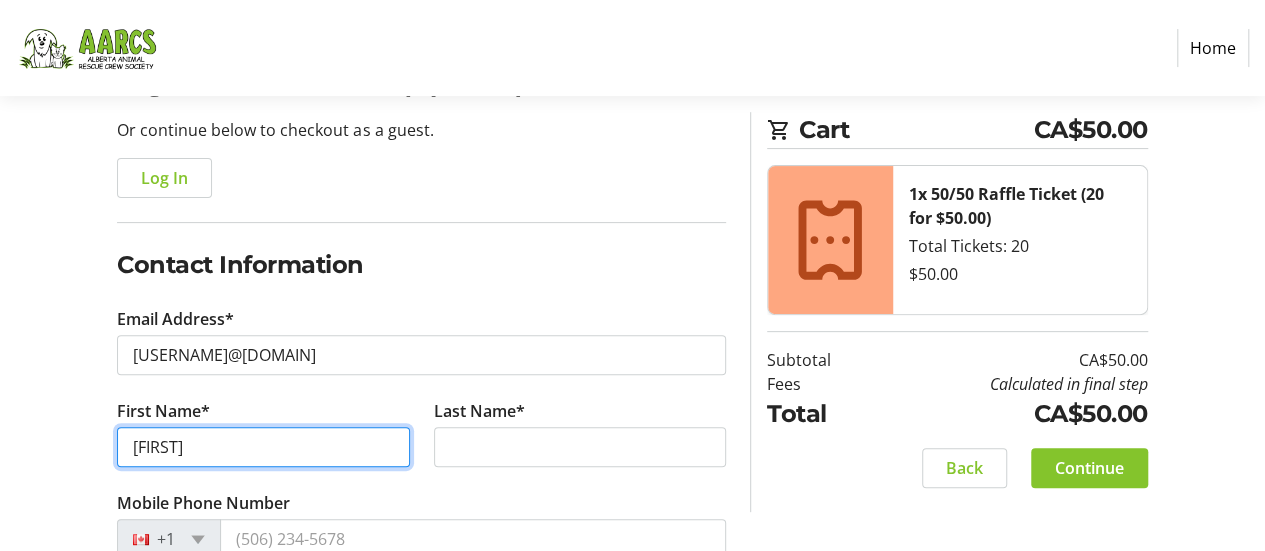 type on "[FIRST]" 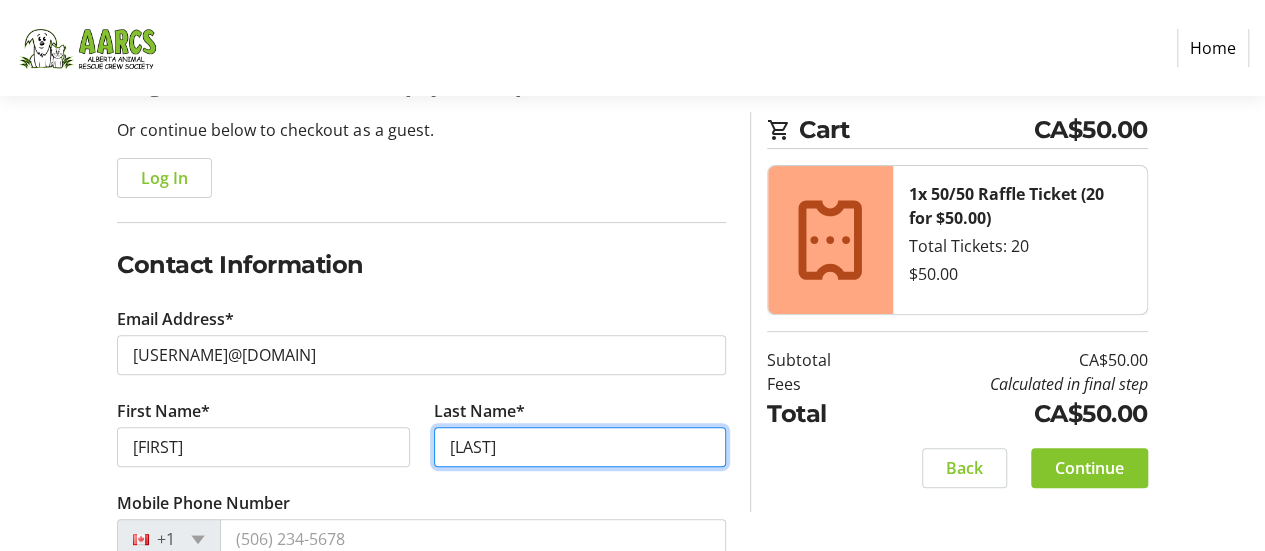 type on "[LAST]" 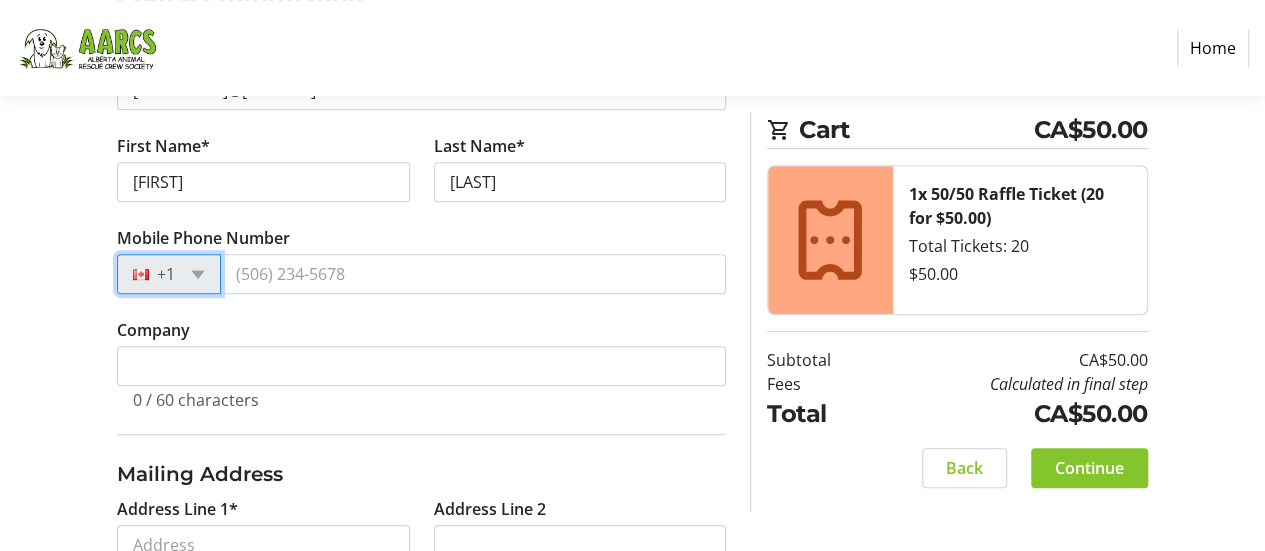 scroll, scrollTop: 472, scrollLeft: 0, axis: vertical 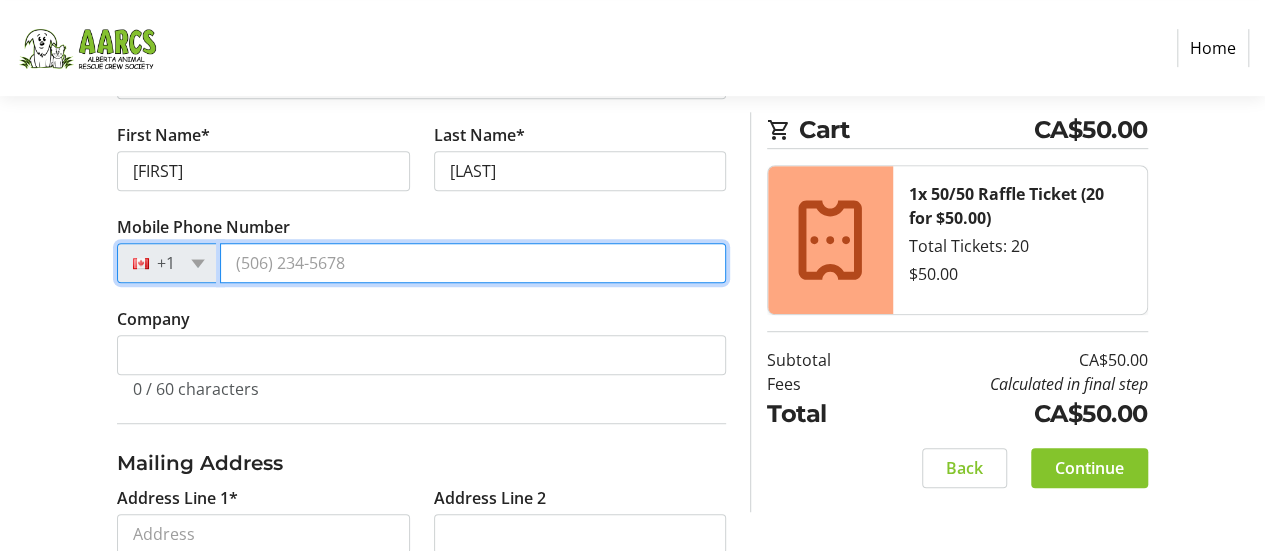 click on "Mobile Phone Number" at bounding box center [473, 263] 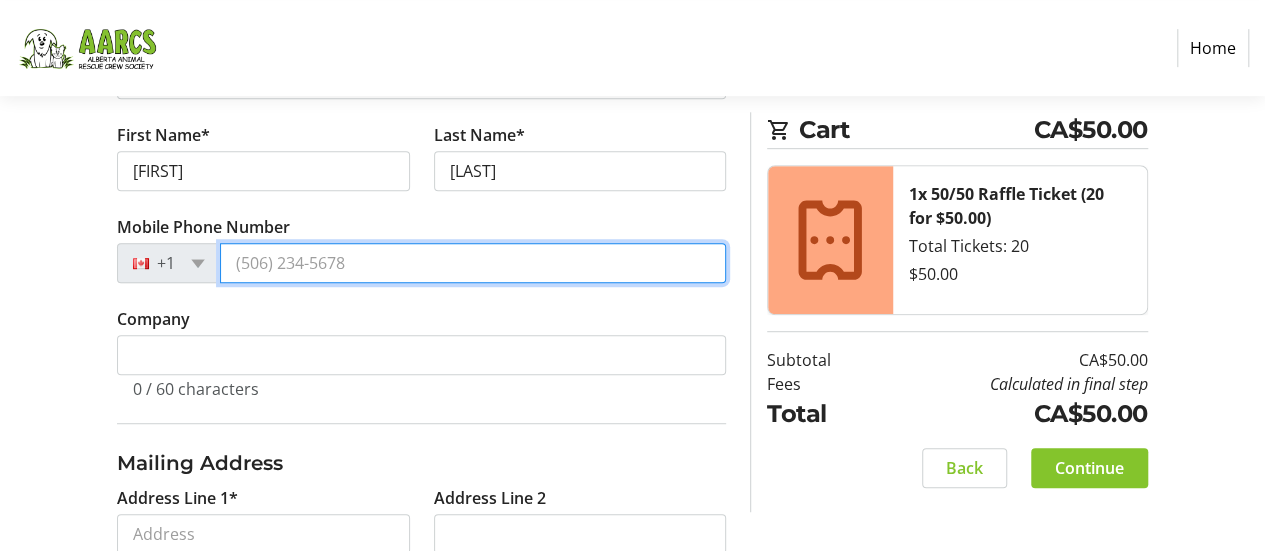 type on "[PHONE]" 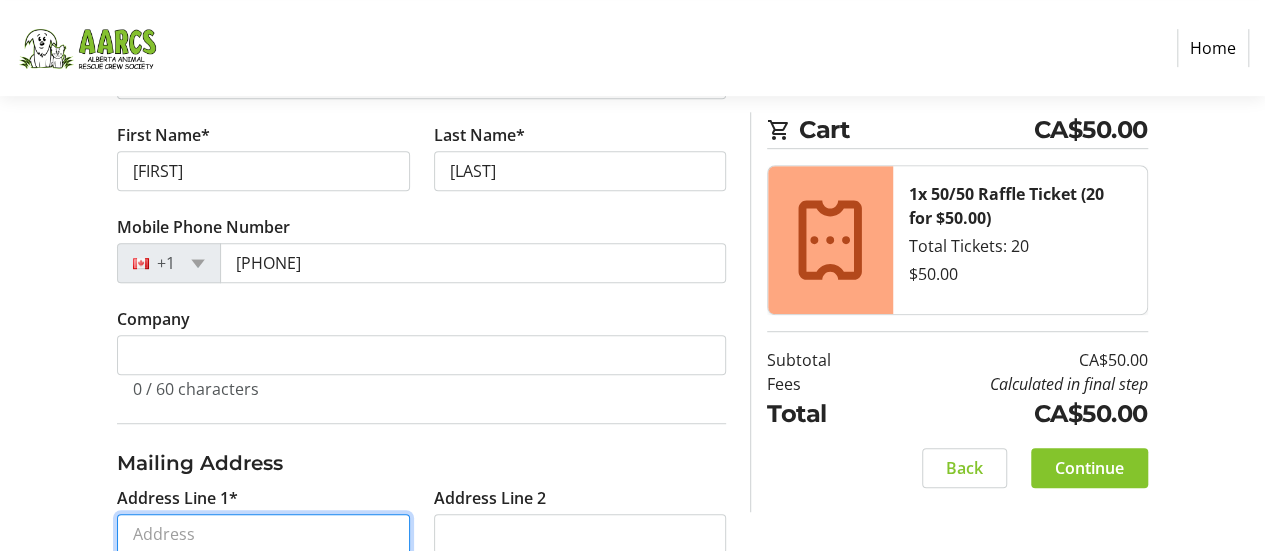 type on "[NUMBER] [STREET]" 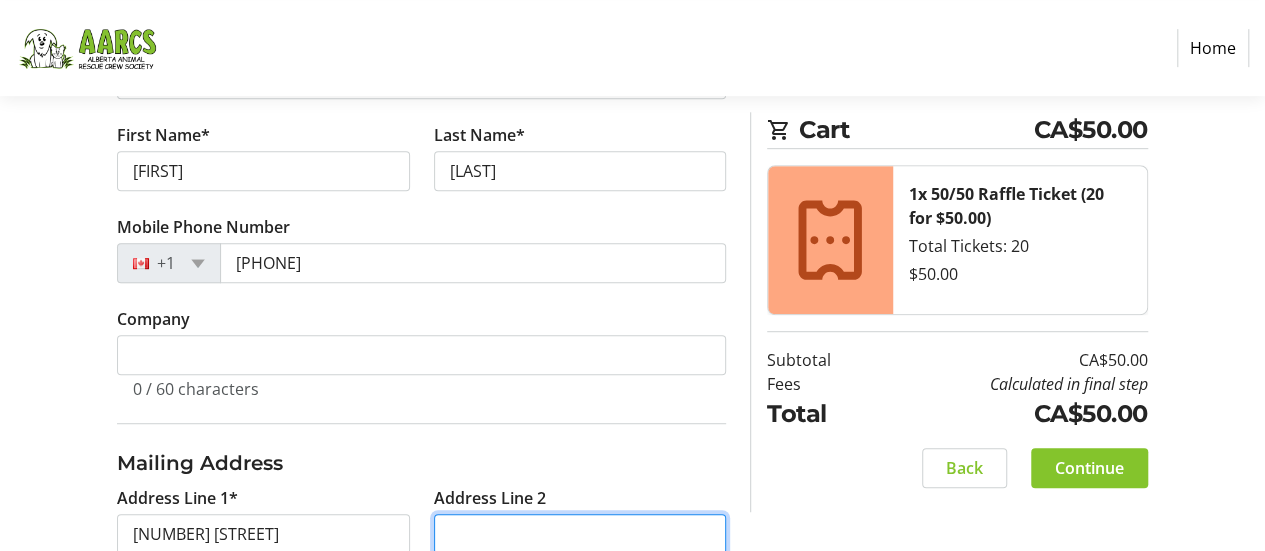 type on "203" 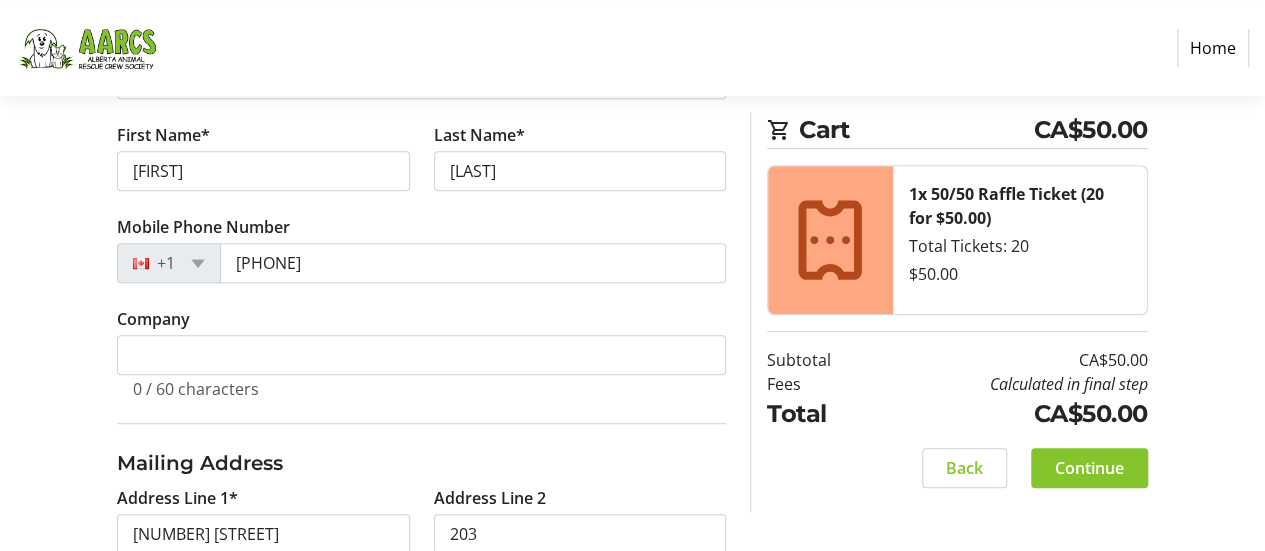type on "Calgary" 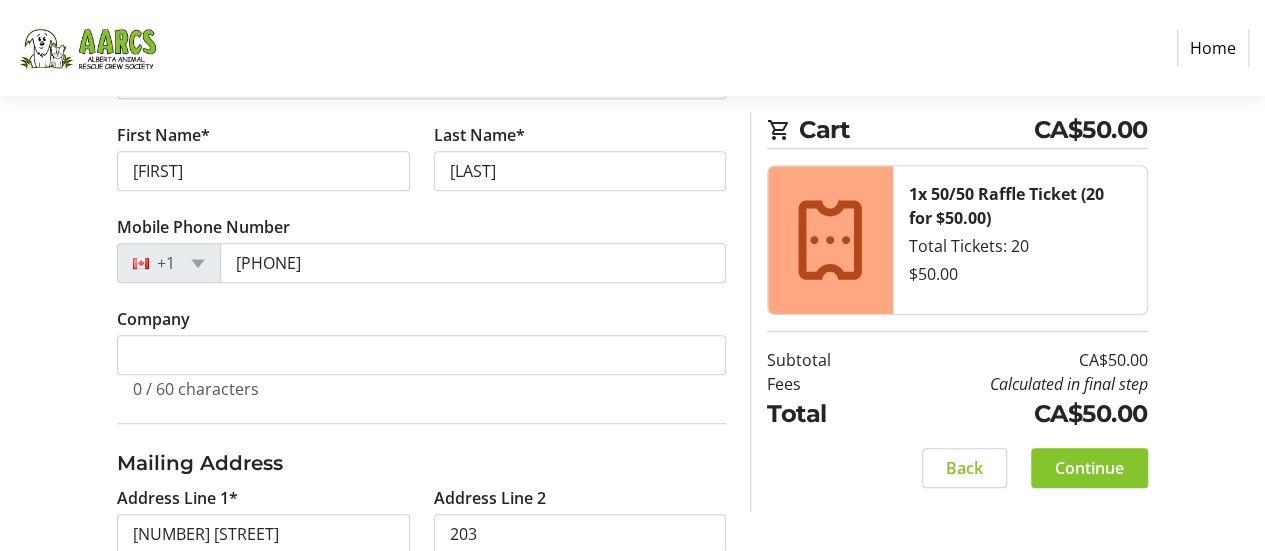 type on "[POSTAL_CODE]" 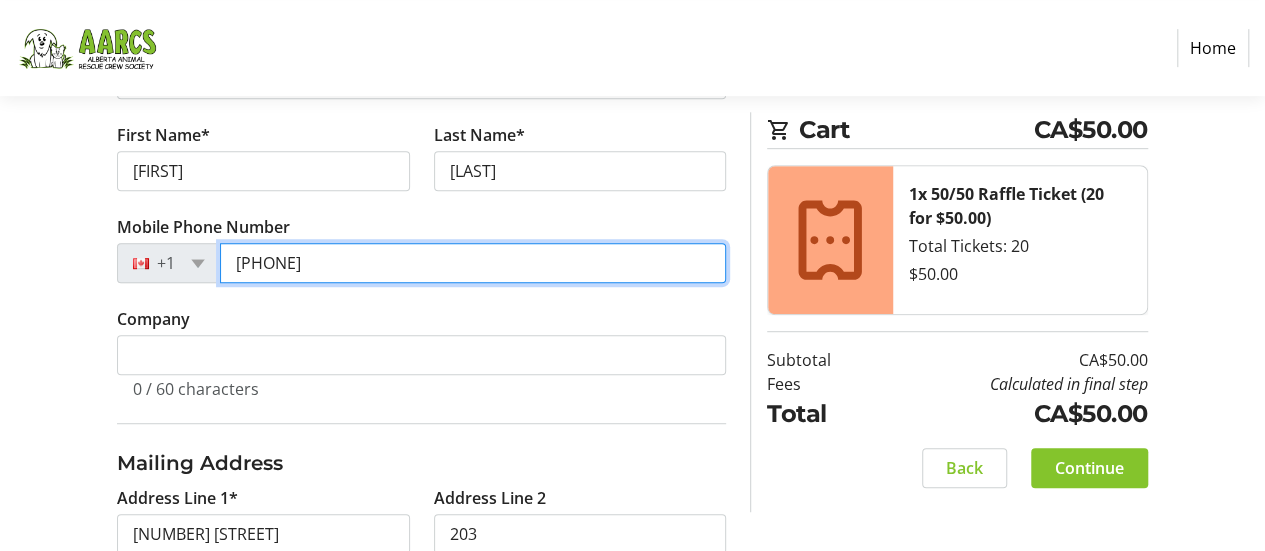 type on "[PHONE]" 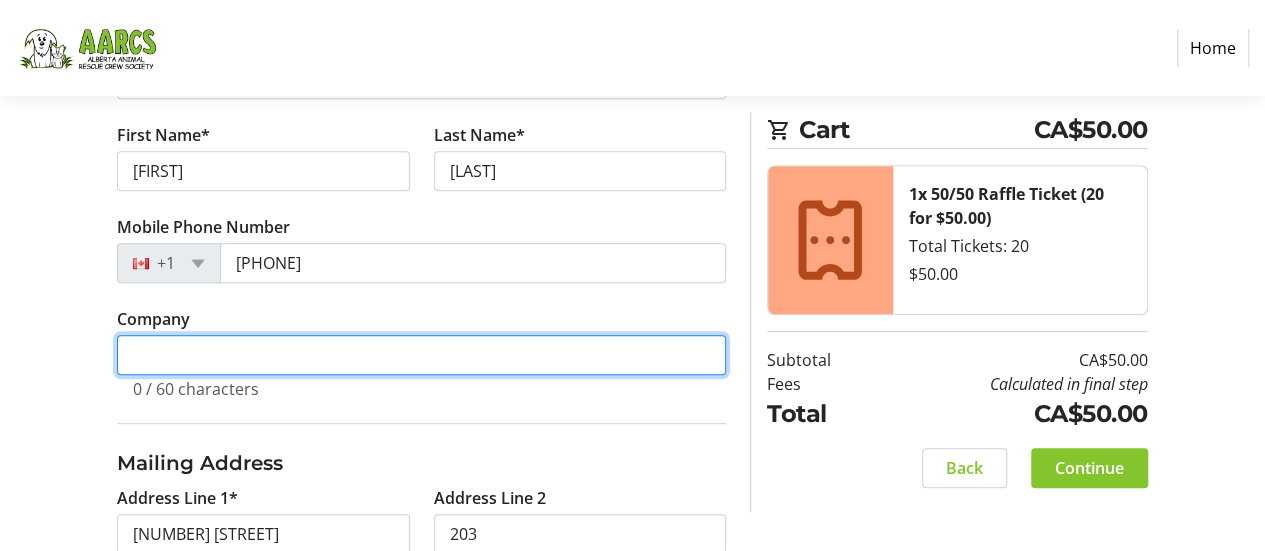 click on "Company" at bounding box center [421, 355] 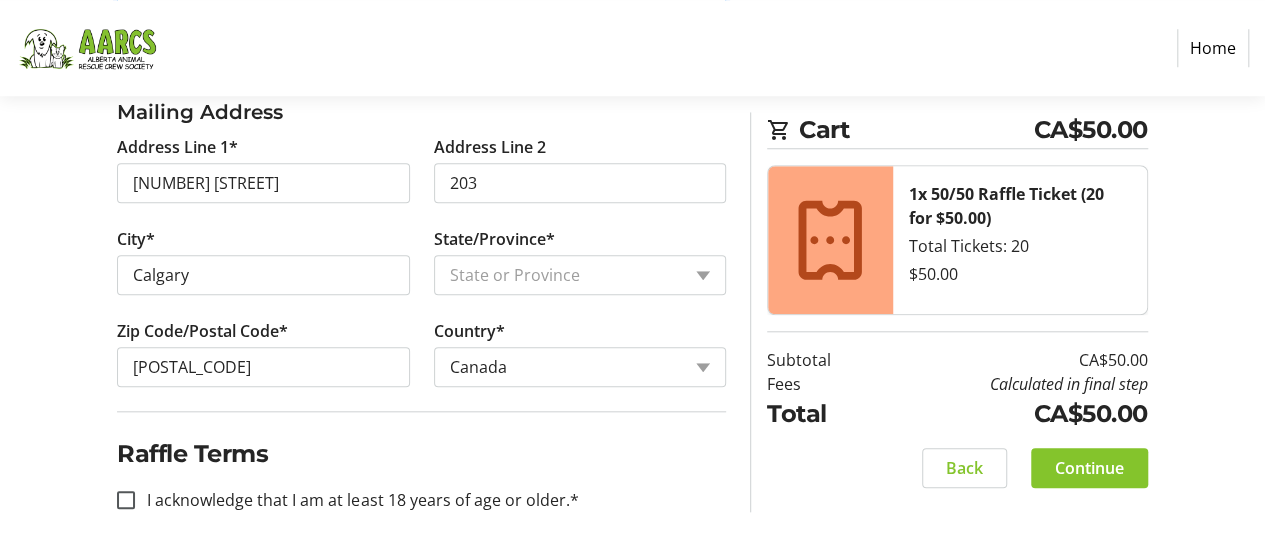 scroll, scrollTop: 826, scrollLeft: 0, axis: vertical 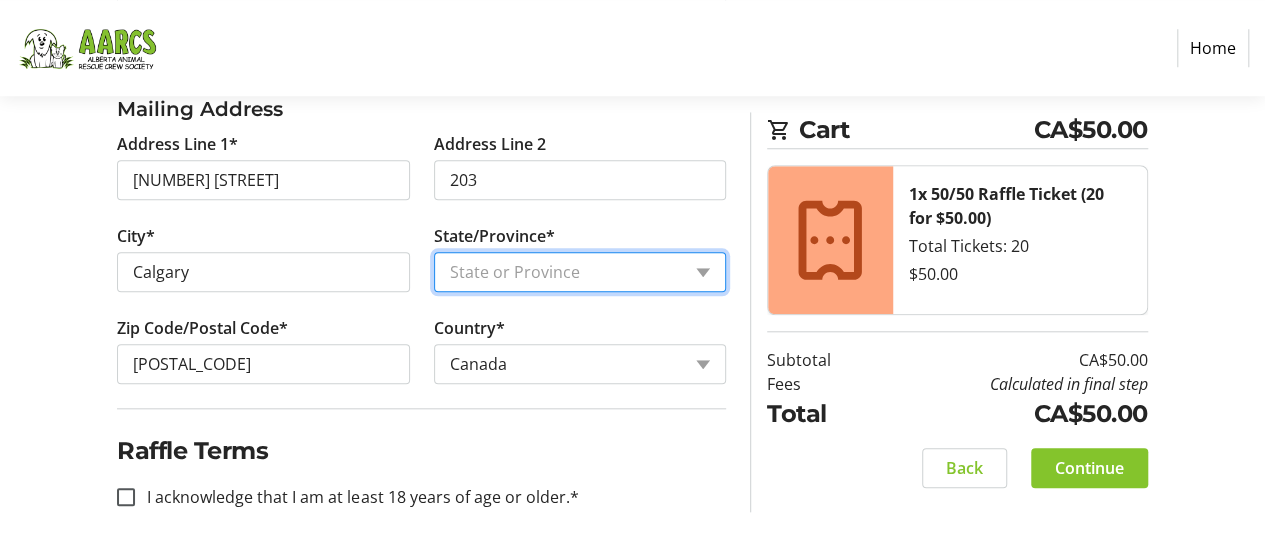 click on "State or Province  State or Province   Alberta   British Columbia   Manitoba   New Brunswick   Newfoundland and Labrador   Nova Scotia   Ontario   Prince Edward Island   Quebec   Saskatchewan   Northwest Territories   Nunavut   Yukon" at bounding box center [580, 272] 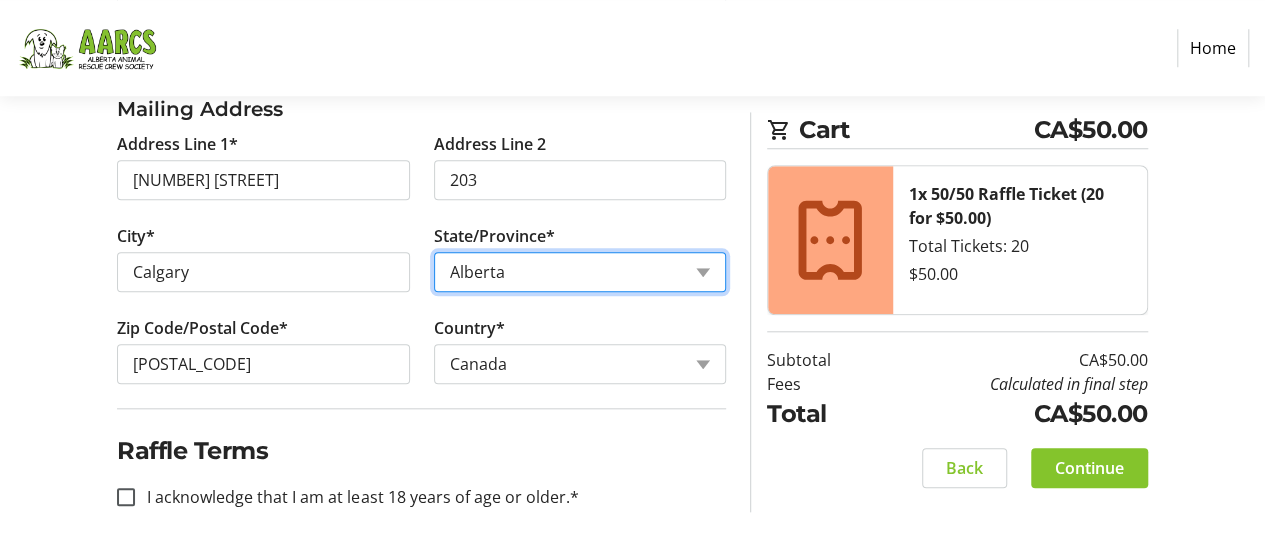 click on "State or Province  State or Province   Alberta   British Columbia   Manitoba   New Brunswick   Newfoundland and Labrador   Nova Scotia   Ontario   Prince Edward Island   Quebec   Saskatchewan   Northwest Territories   Nunavut   Yukon" at bounding box center (580, 272) 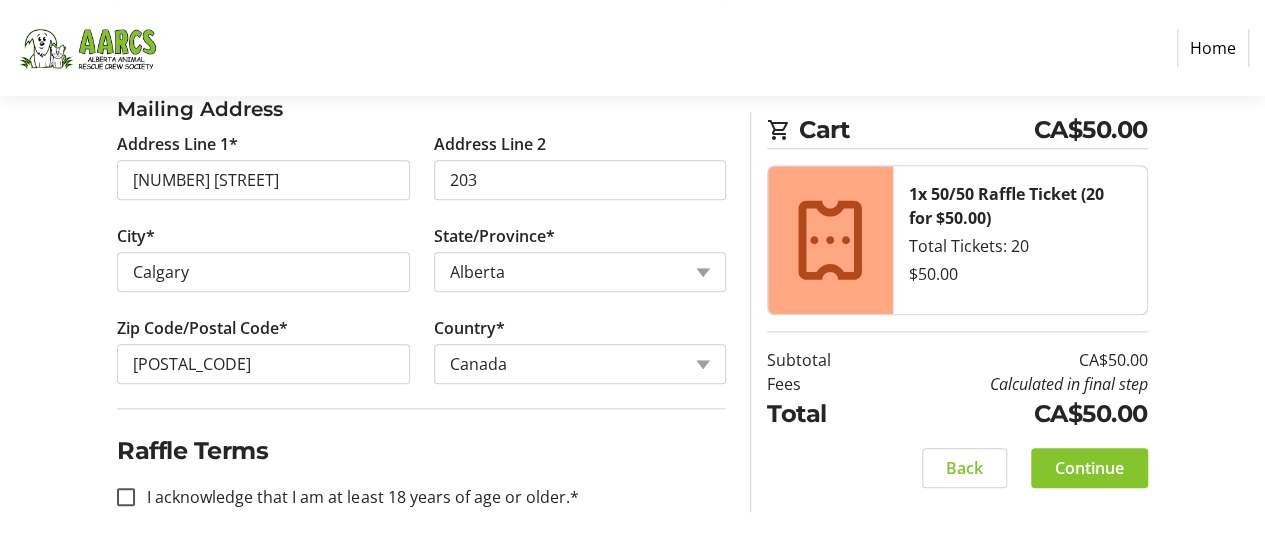 click on "I acknowledge that I am at least 18 years of age or older.*" at bounding box center (356, 497) 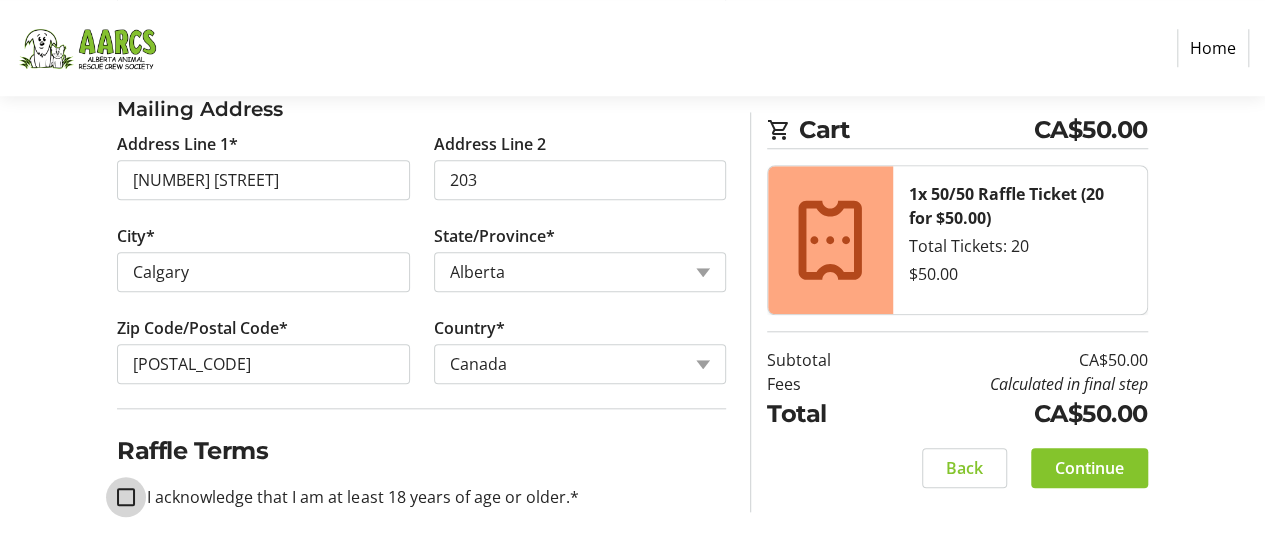 click on "I acknowledge that I am at least 18 years of age or older.*" at bounding box center [126, 497] 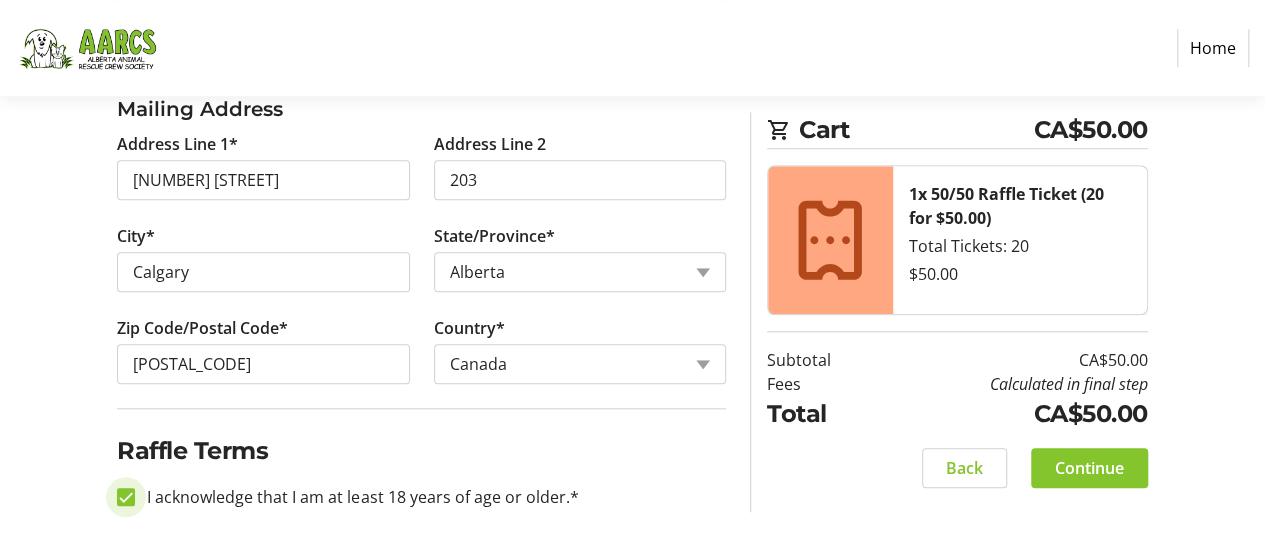 checkbox on "true" 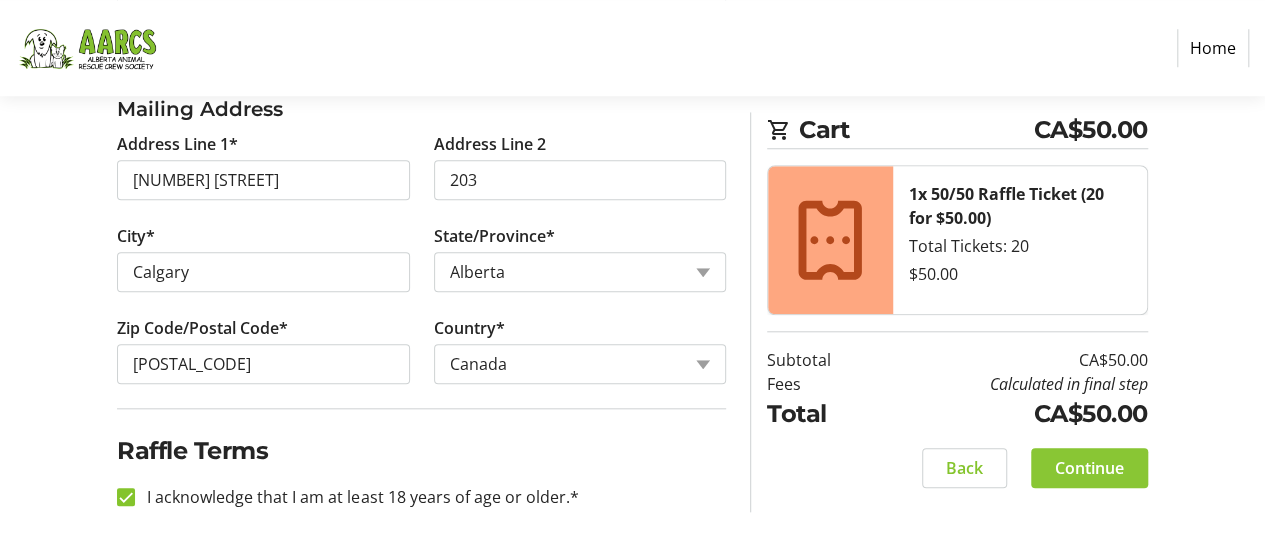 click 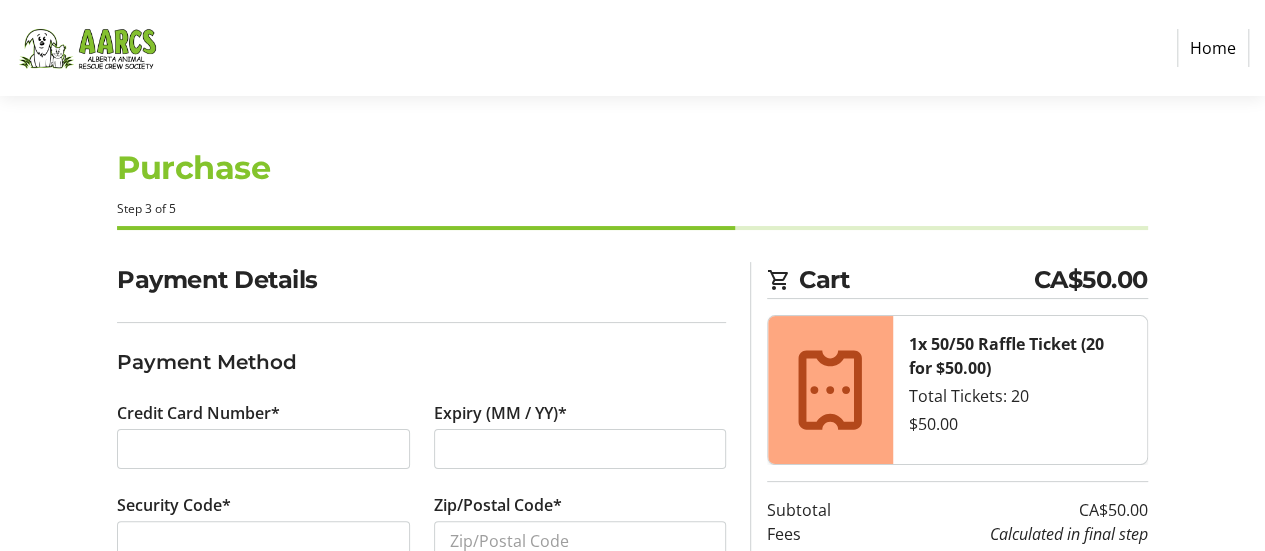 scroll, scrollTop: 147, scrollLeft: 0, axis: vertical 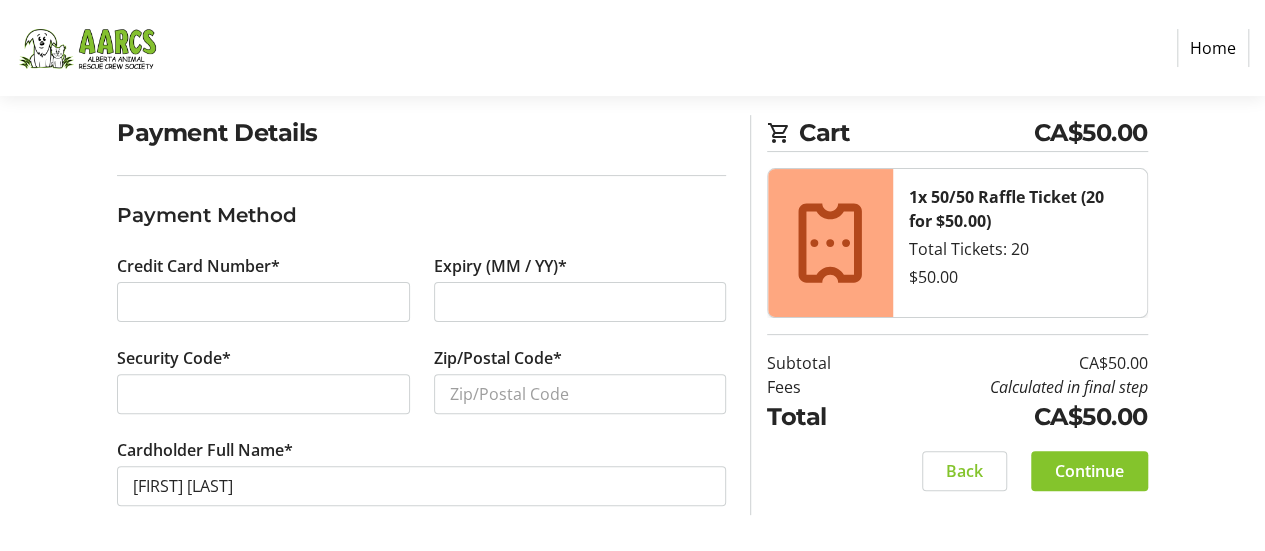 click on "Security Code*" 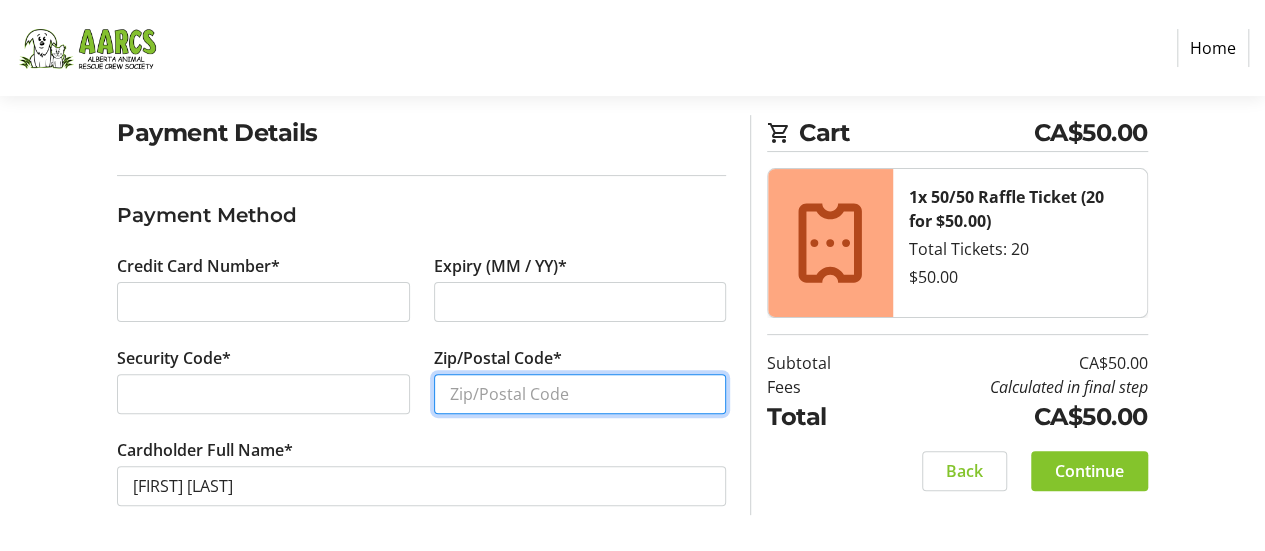 click on "Zip/Postal Code*" at bounding box center [580, 394] 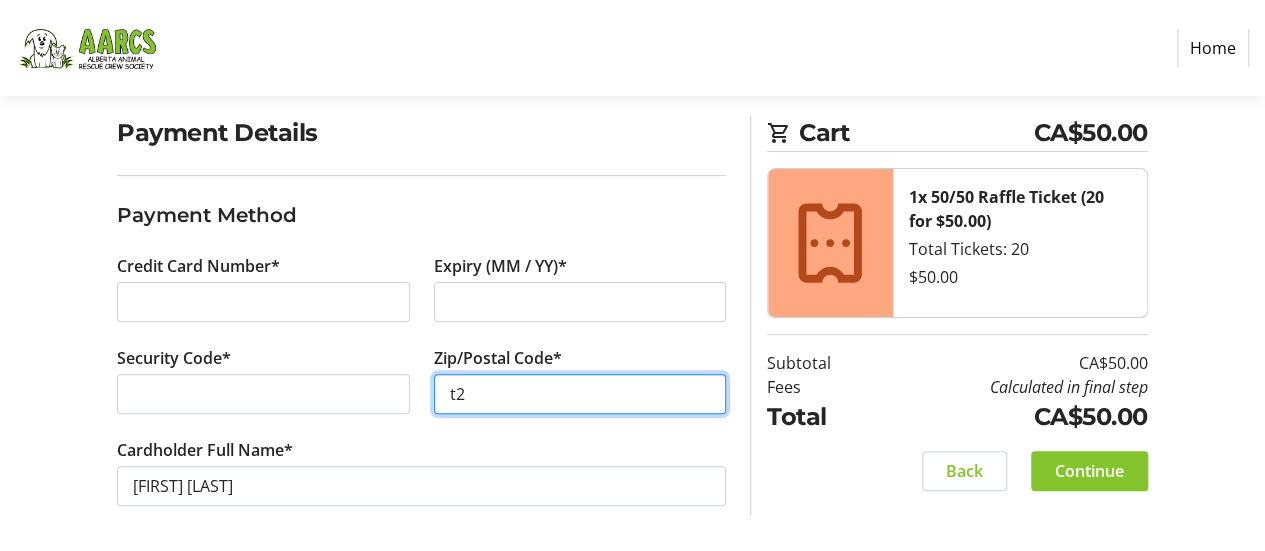 type on "t" 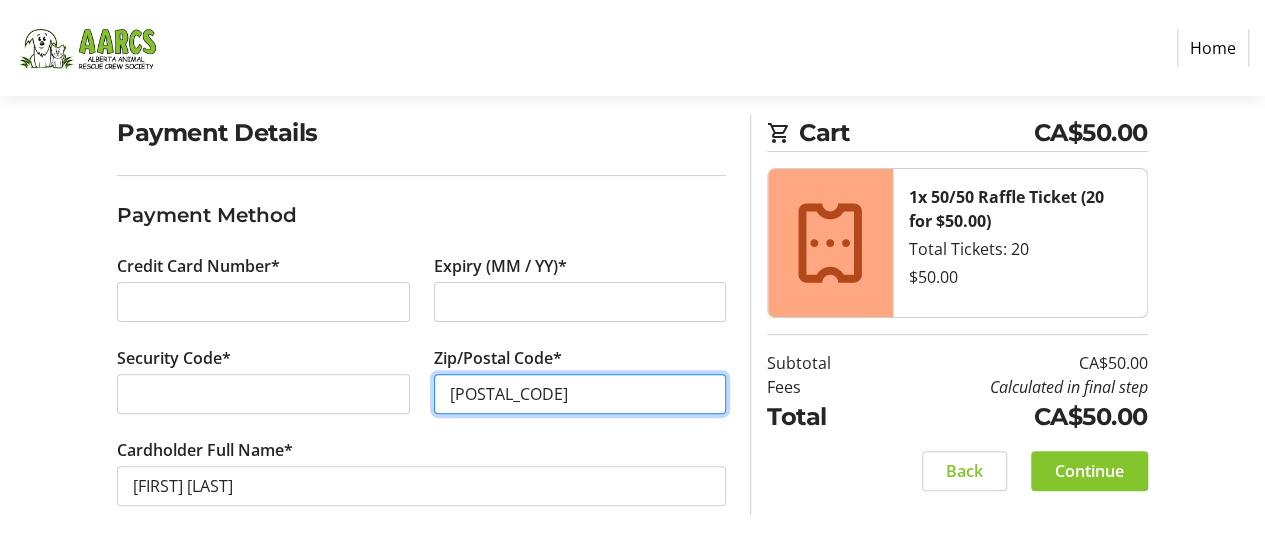 type on "[POSTAL_CODE]" 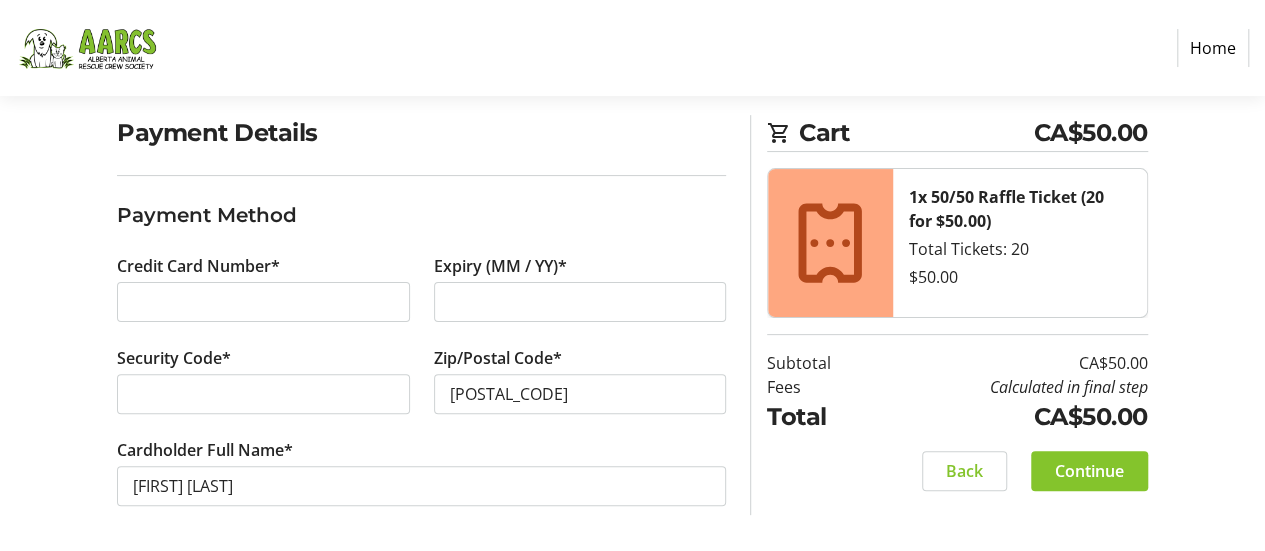 click on "Cart CA$50.00 1x 50/50 Raffle Ticket (20 for $50.00) Total Tickets: 20  $50.00  Subtotal  CA$50.00  Fees  Calculated in final step  Total  CA$50.00   Back   Continue" 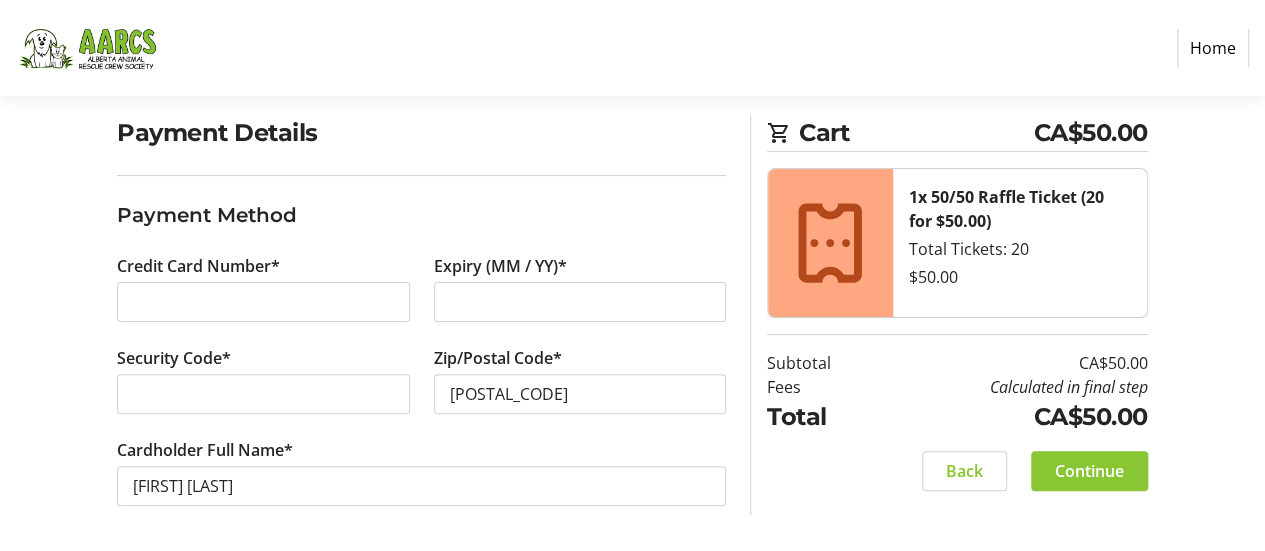 click on "Continue" 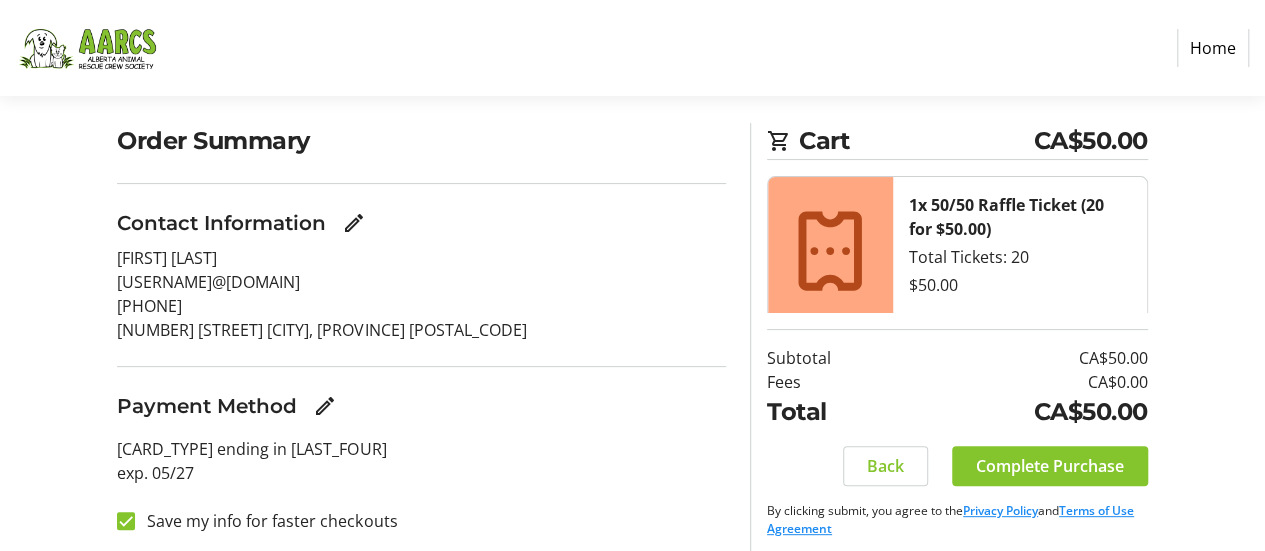scroll, scrollTop: 150, scrollLeft: 0, axis: vertical 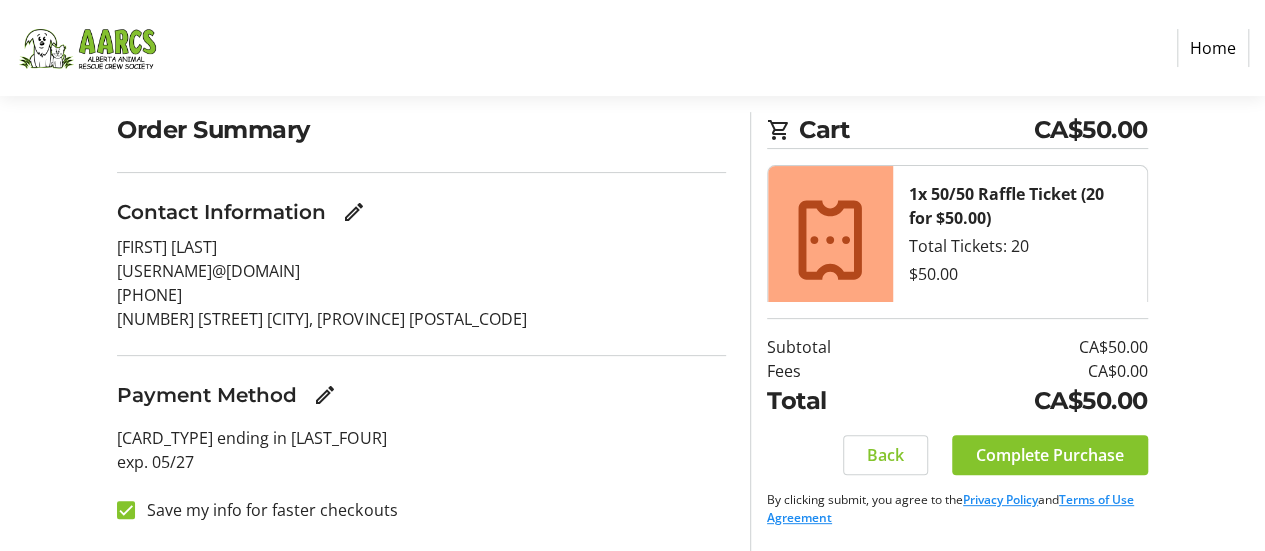 click on "Save my info for faster checkouts" at bounding box center [266, 510] 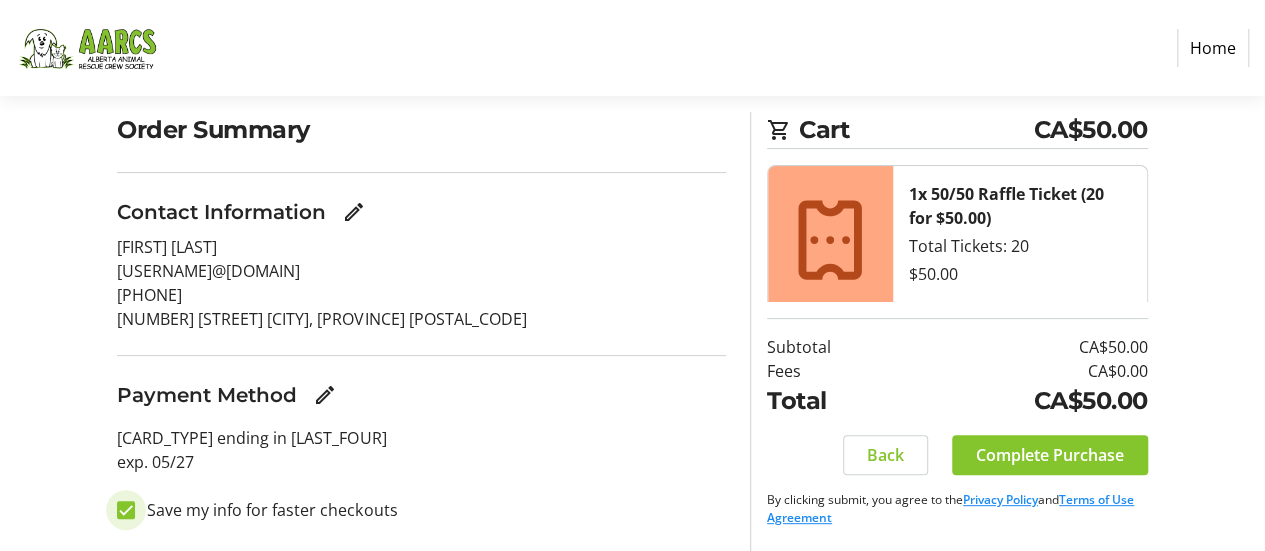 click on "Save my info for faster checkouts" at bounding box center (126, 510) 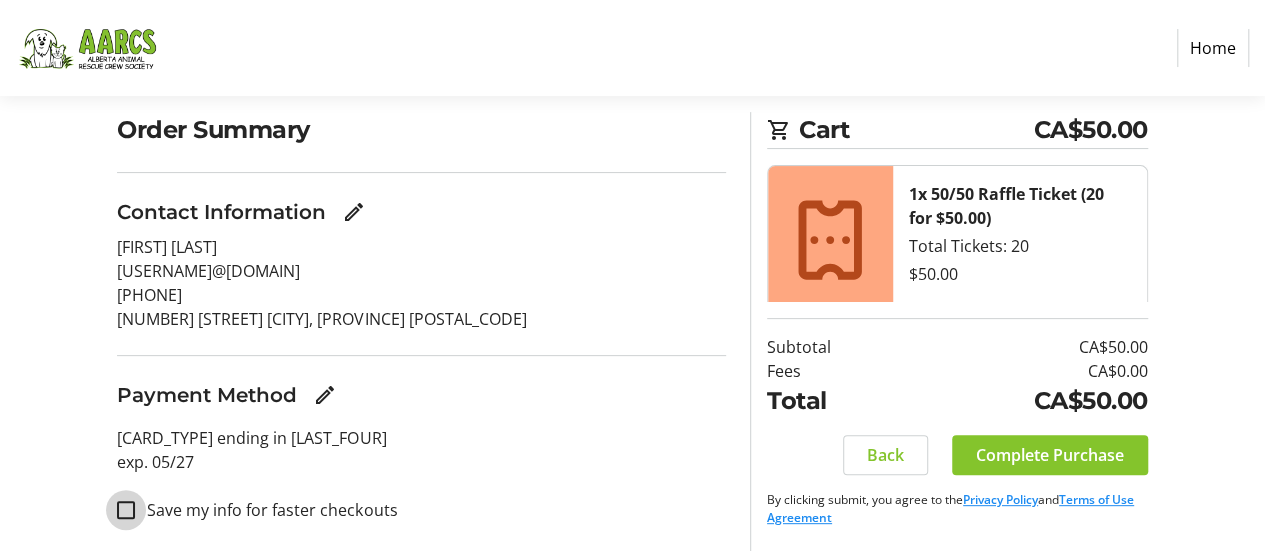 checkbox on "false" 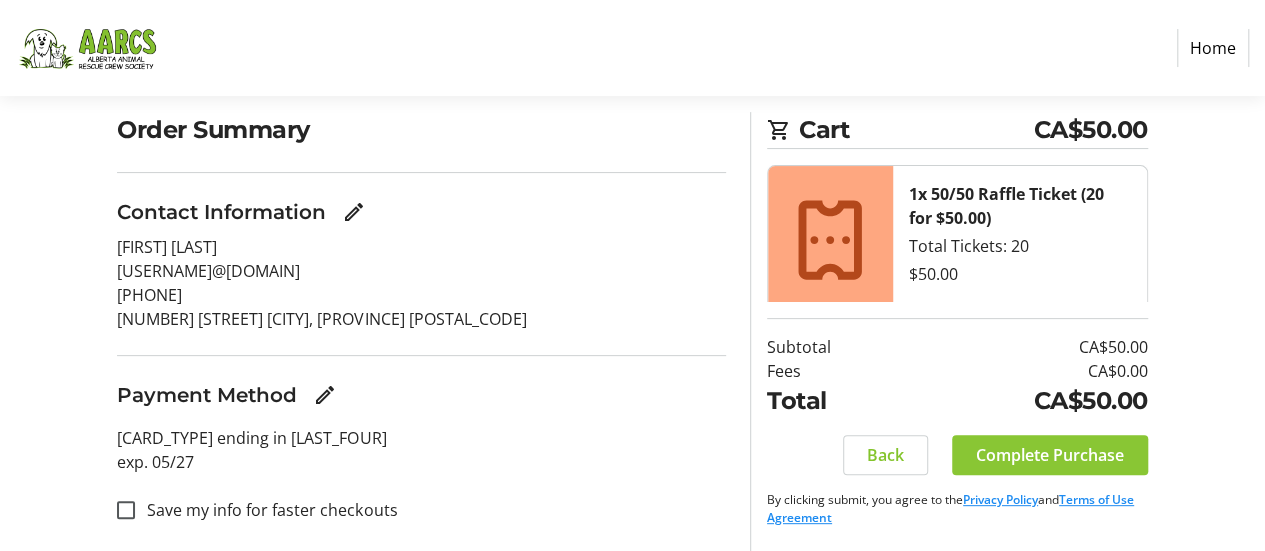 click on "Complete Purchase" 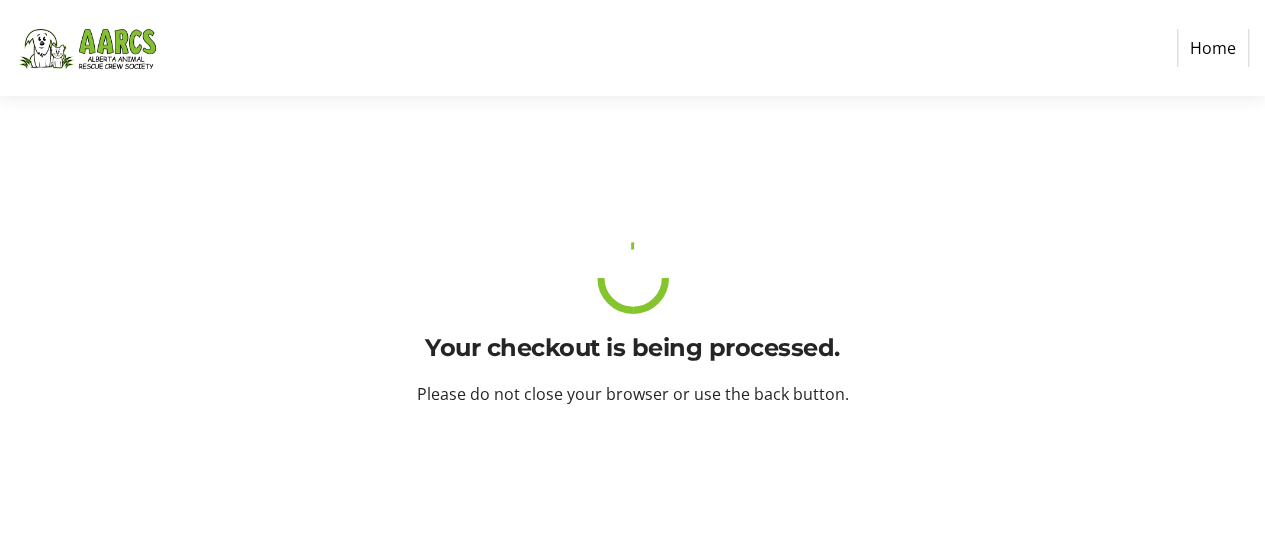 scroll, scrollTop: 0, scrollLeft: 0, axis: both 